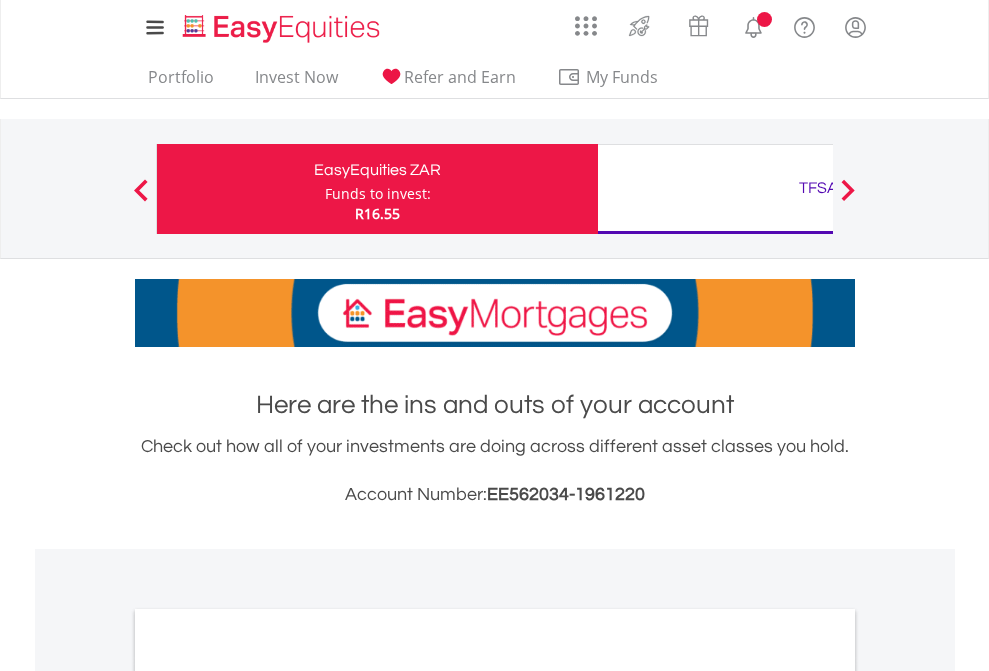 scroll, scrollTop: 0, scrollLeft: 0, axis: both 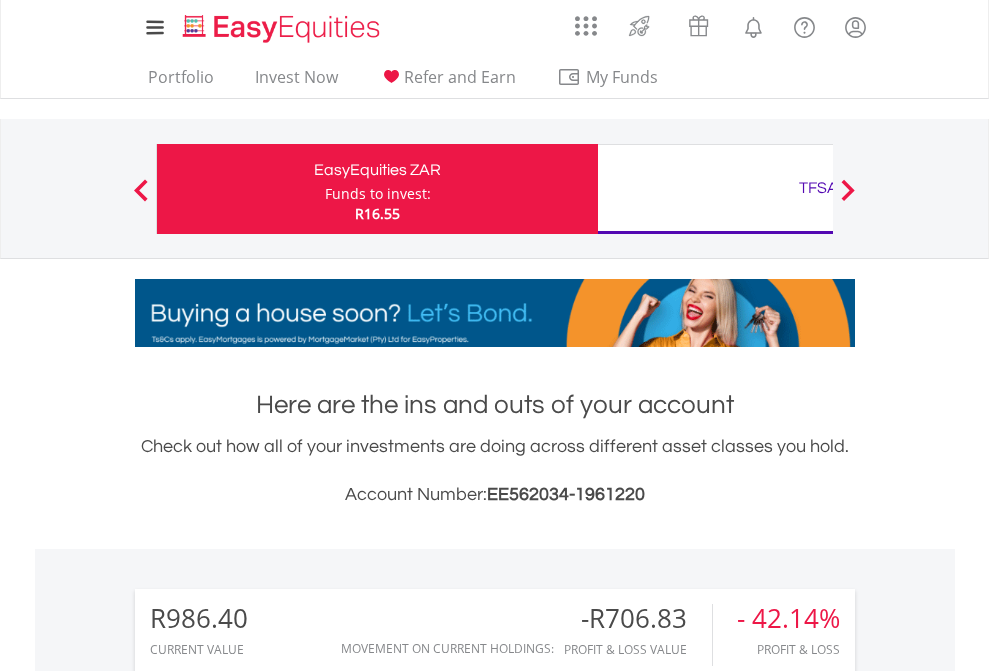 click on "Funds to invest:" at bounding box center [378, 194] 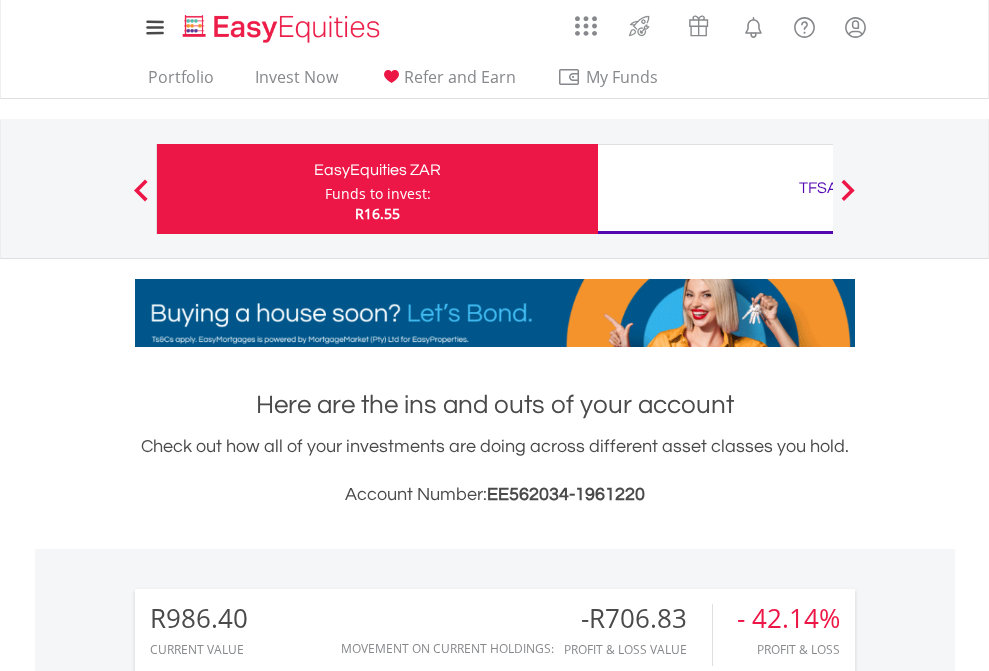 scroll, scrollTop: 999808, scrollLeft: 999687, axis: both 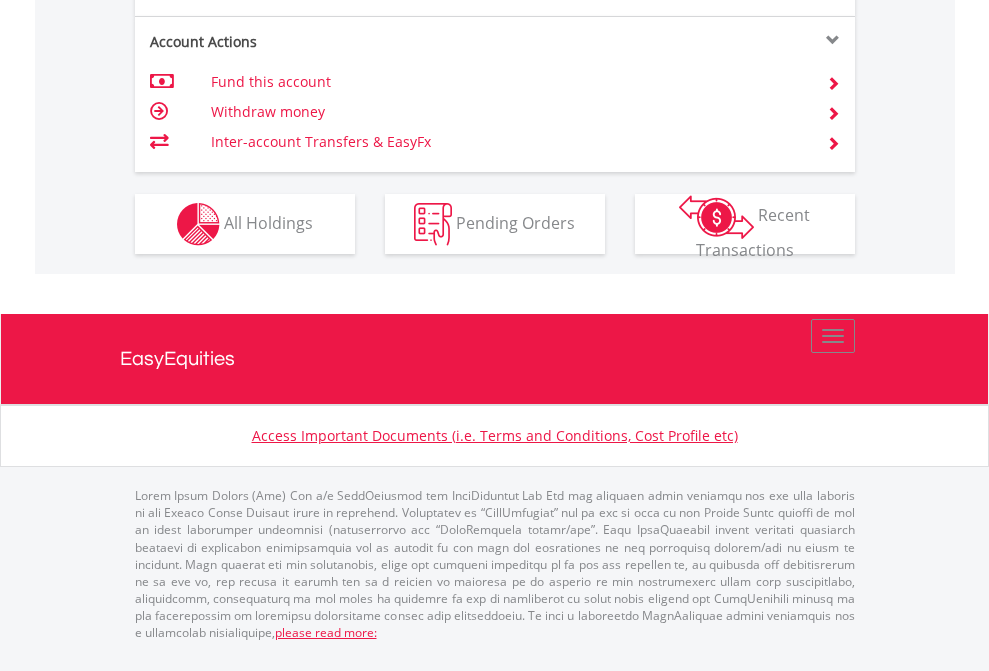 click on "Investment types" at bounding box center (706, -337) 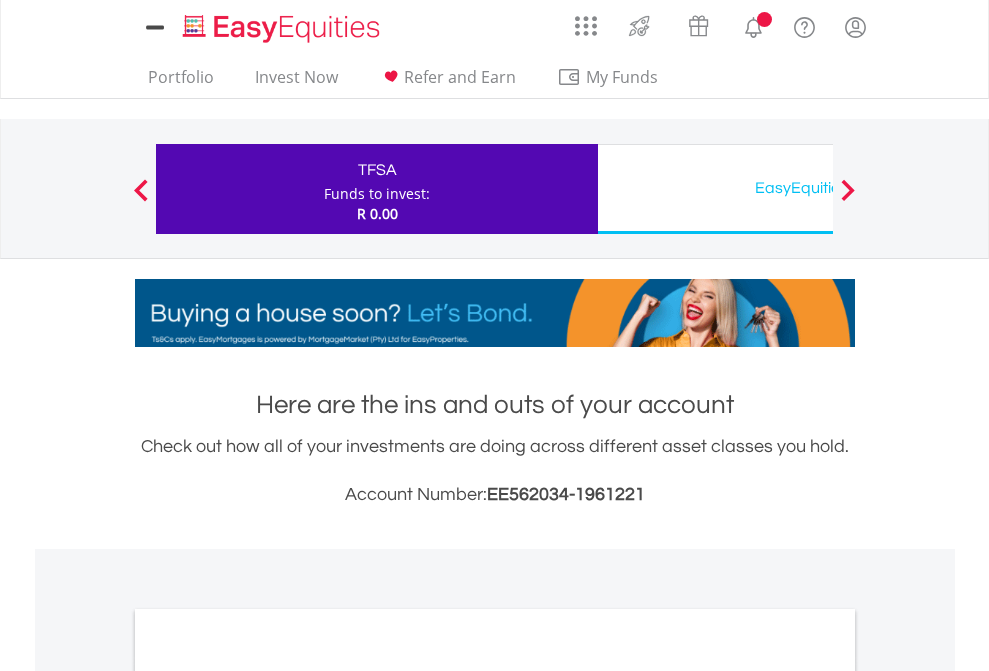 scroll, scrollTop: 0, scrollLeft: 0, axis: both 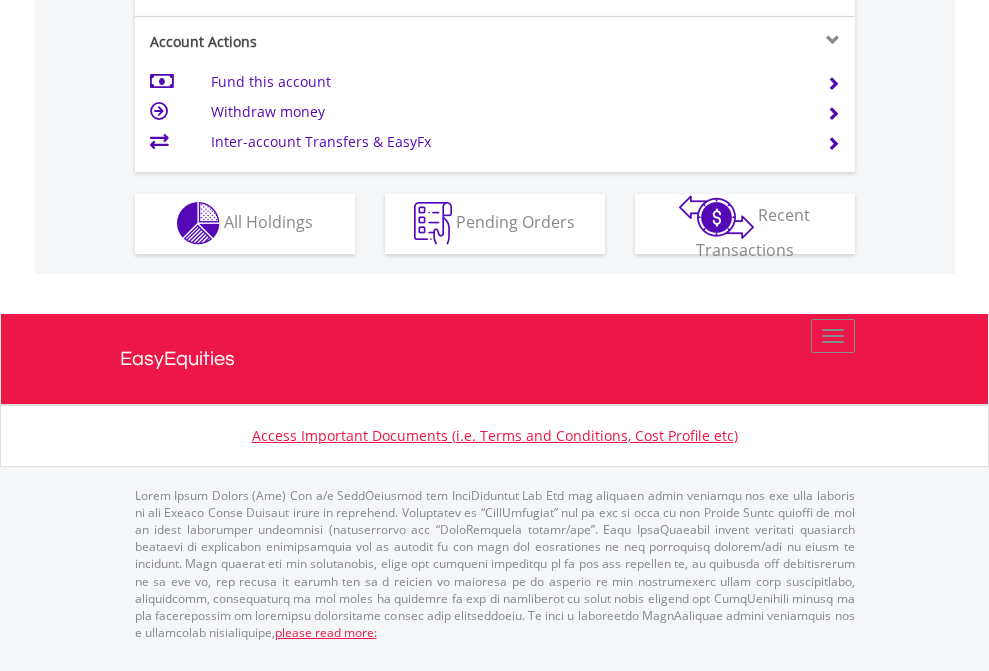 click on "Investment types" at bounding box center [706, -353] 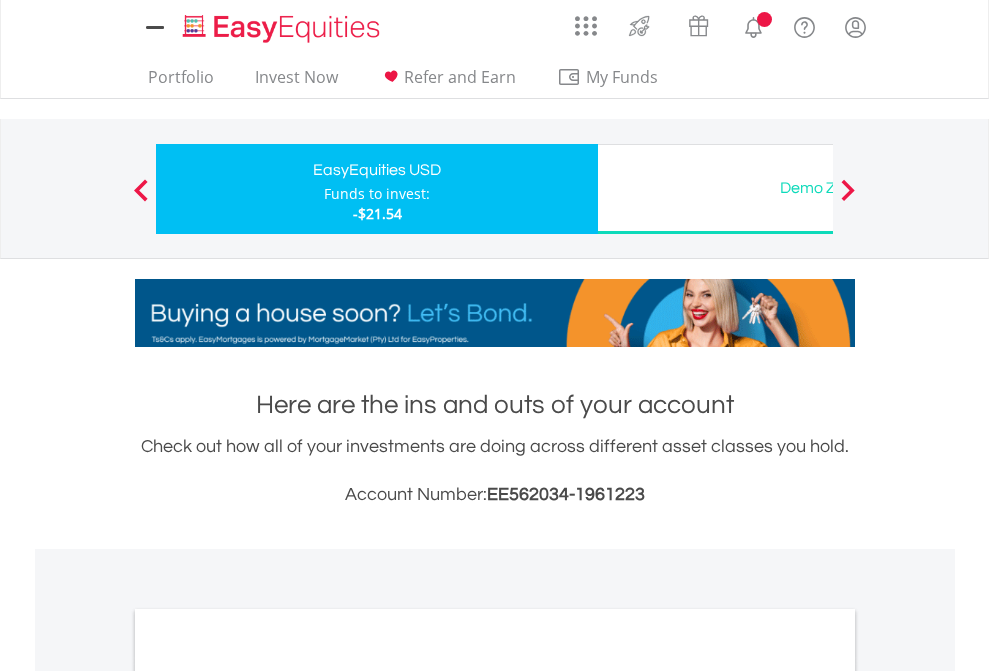 scroll, scrollTop: 0, scrollLeft: 0, axis: both 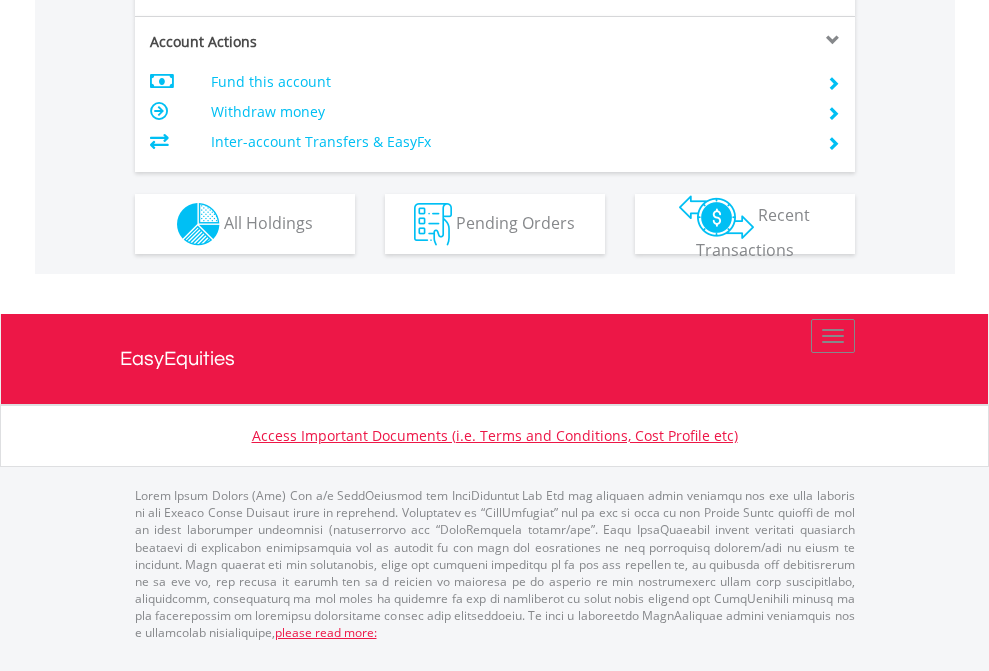 click on "Investment types" at bounding box center [706, -337] 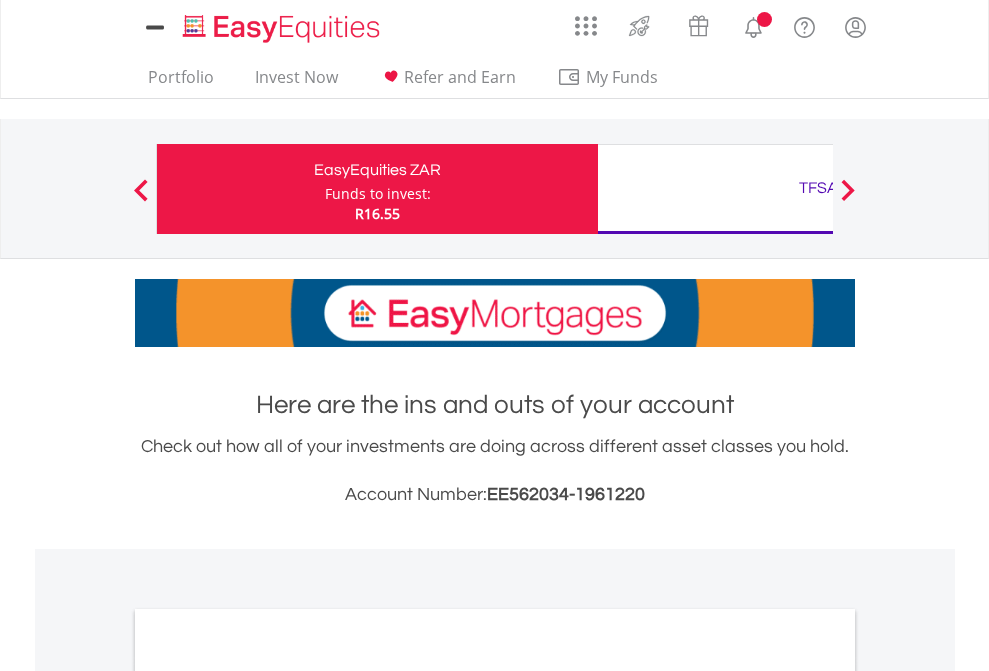scroll, scrollTop: 1202, scrollLeft: 0, axis: vertical 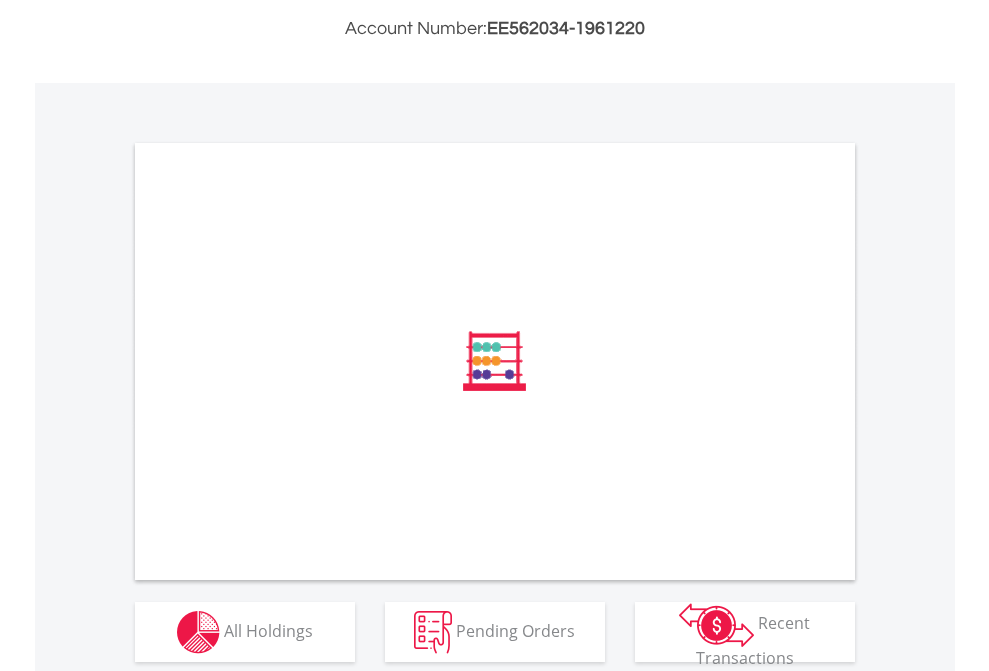 click on "All Holdings" at bounding box center (268, 630) 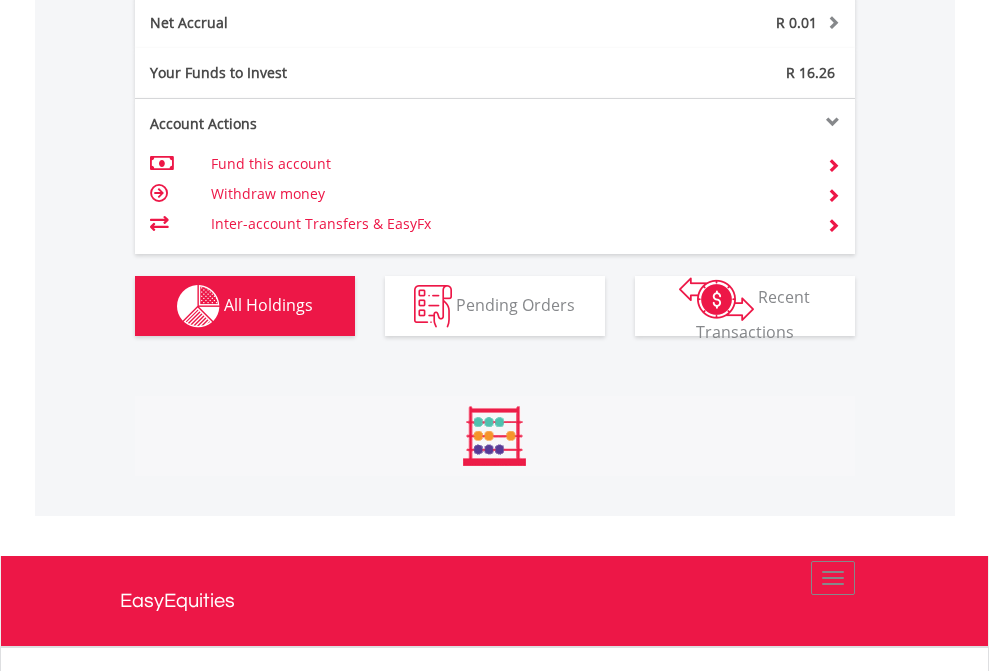 scroll, scrollTop: 999808, scrollLeft: 999687, axis: both 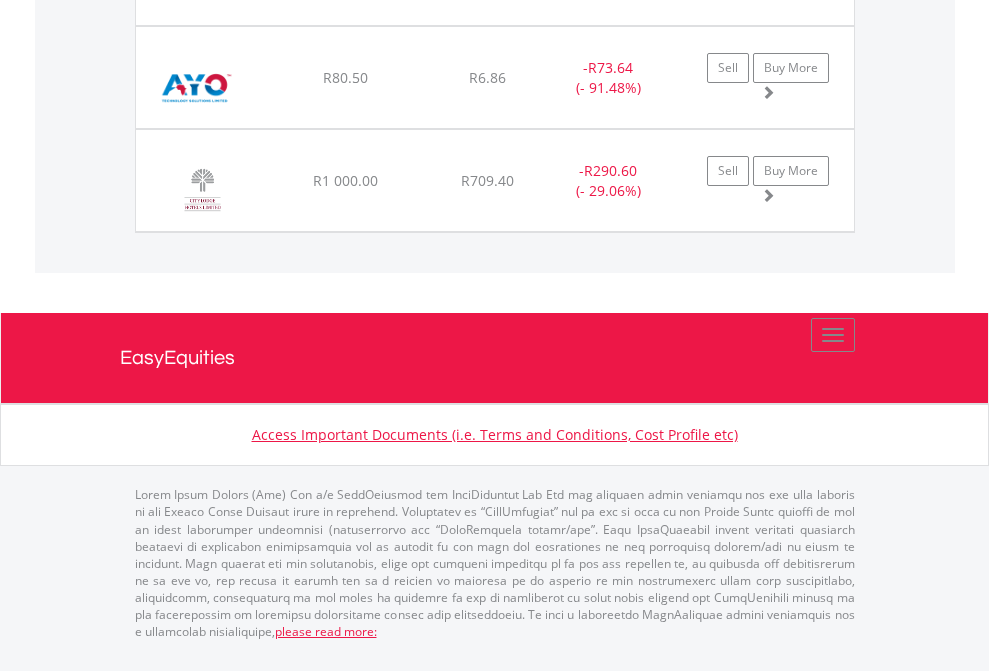 click on "TFSA" at bounding box center (818, -1585) 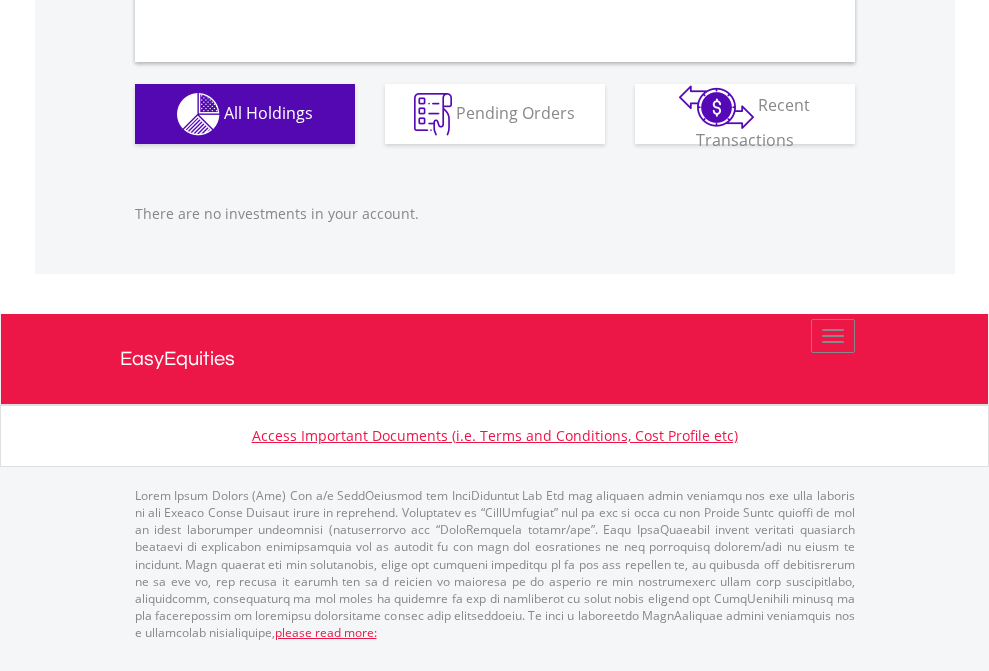scroll, scrollTop: 1980, scrollLeft: 0, axis: vertical 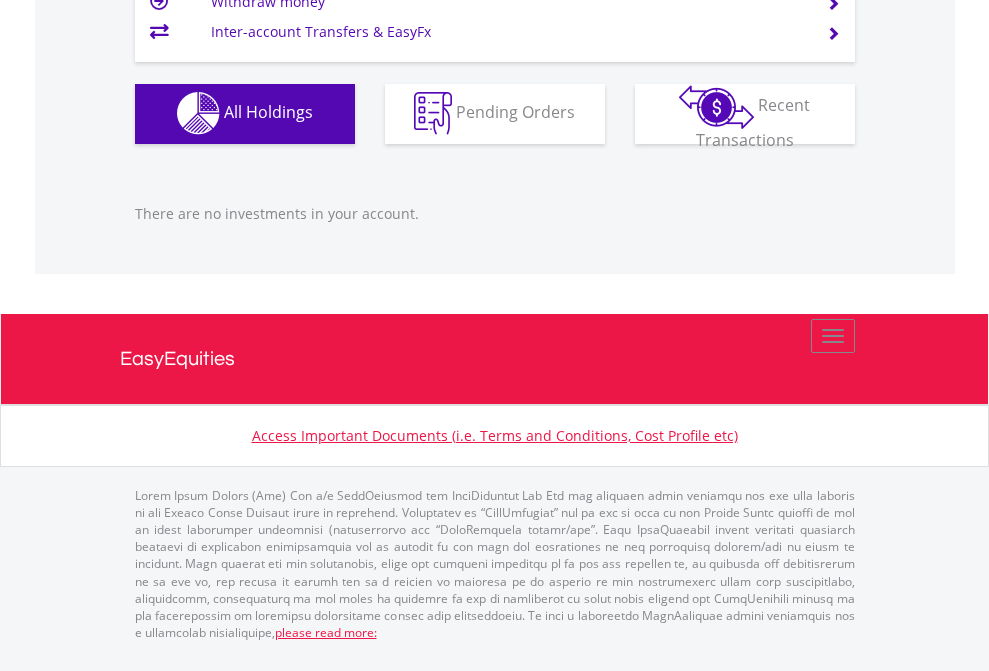 click on "EasyEquities USD" at bounding box center (818, -1142) 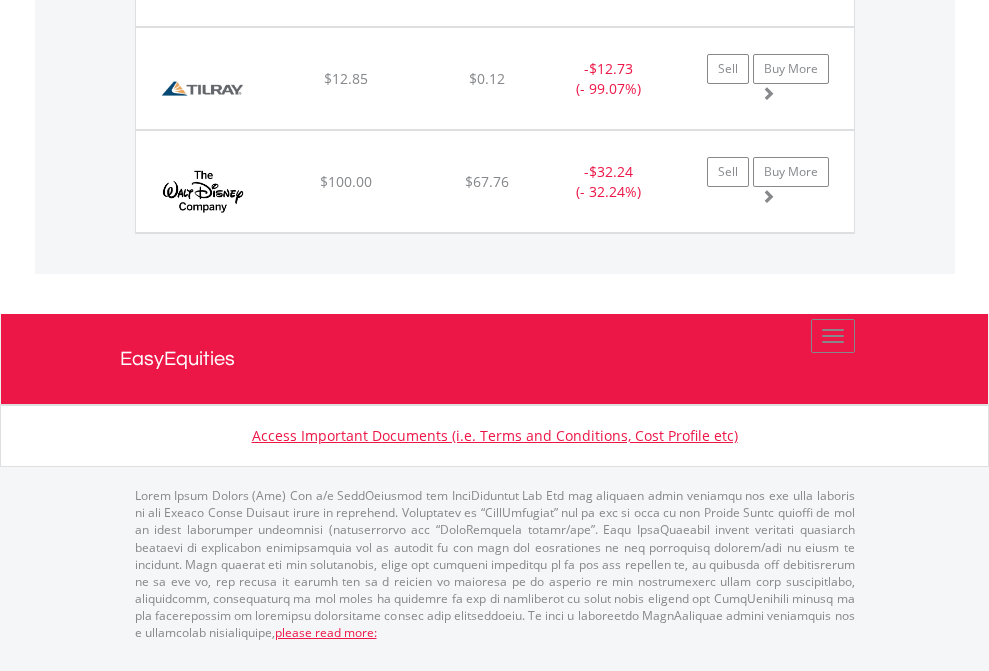 scroll, scrollTop: 2225, scrollLeft: 0, axis: vertical 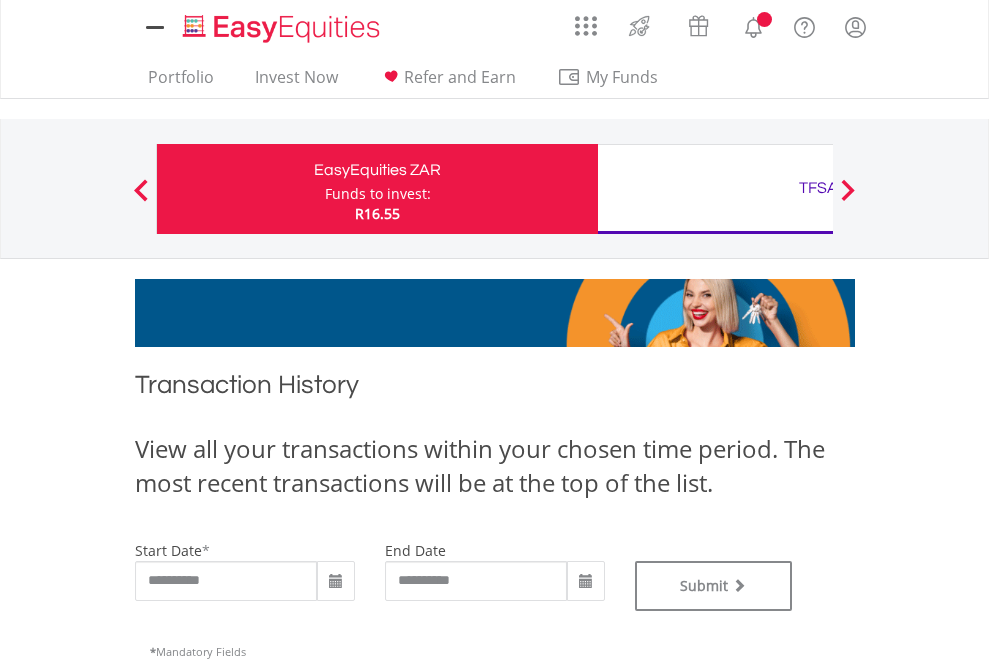 type on "**********" 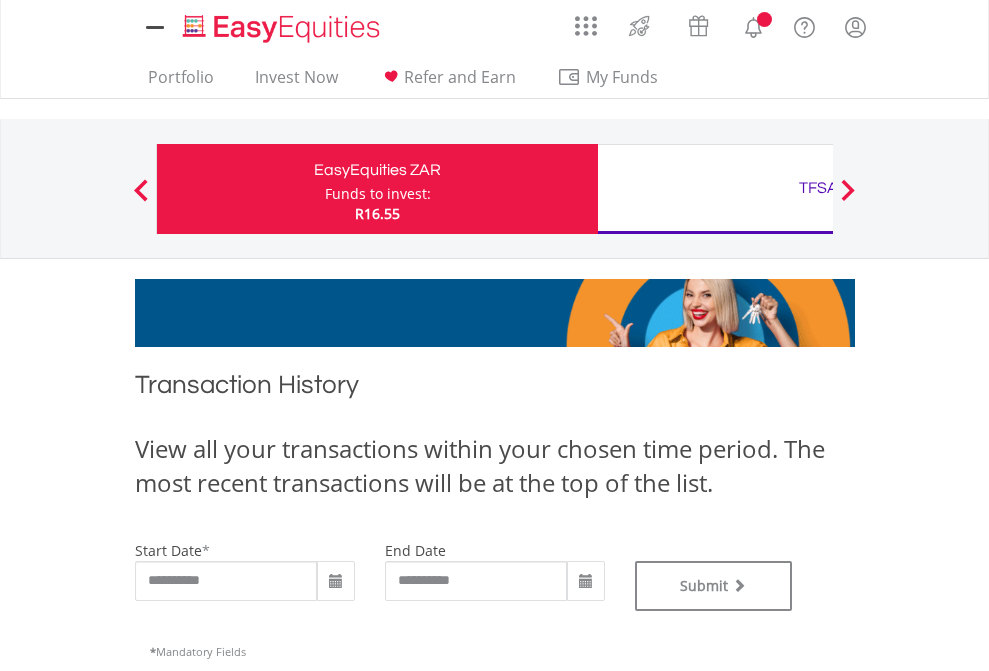 scroll, scrollTop: 0, scrollLeft: 0, axis: both 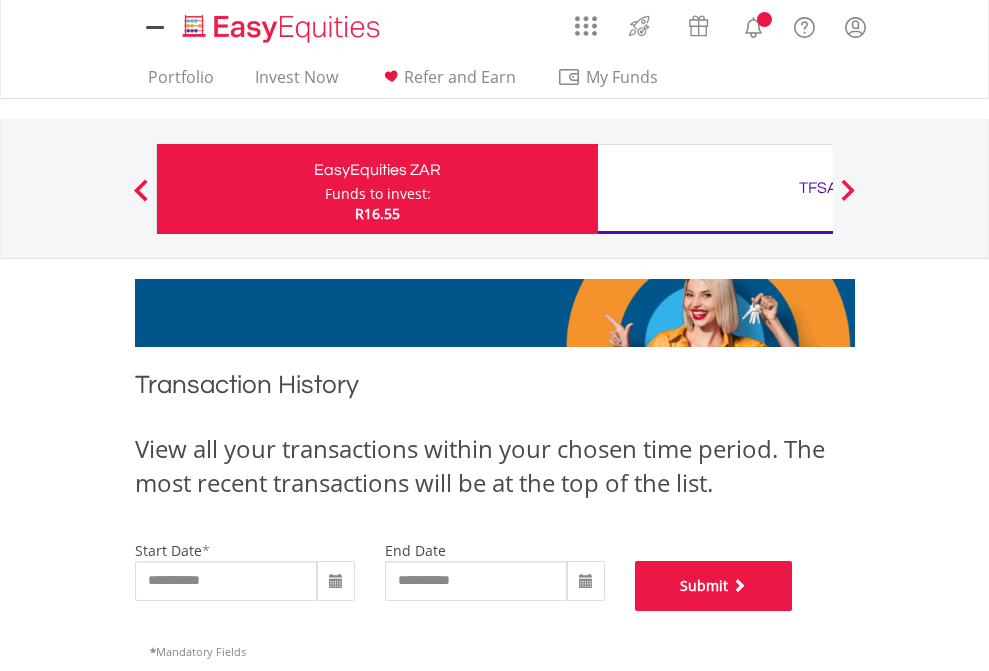 click on "Submit" at bounding box center [714, 586] 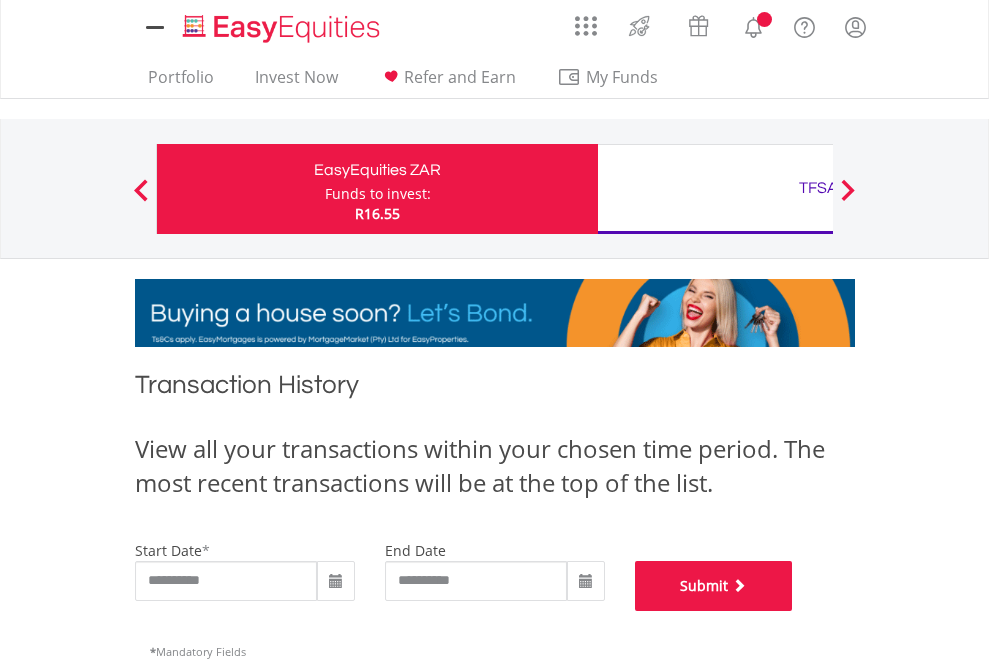 scroll, scrollTop: 811, scrollLeft: 0, axis: vertical 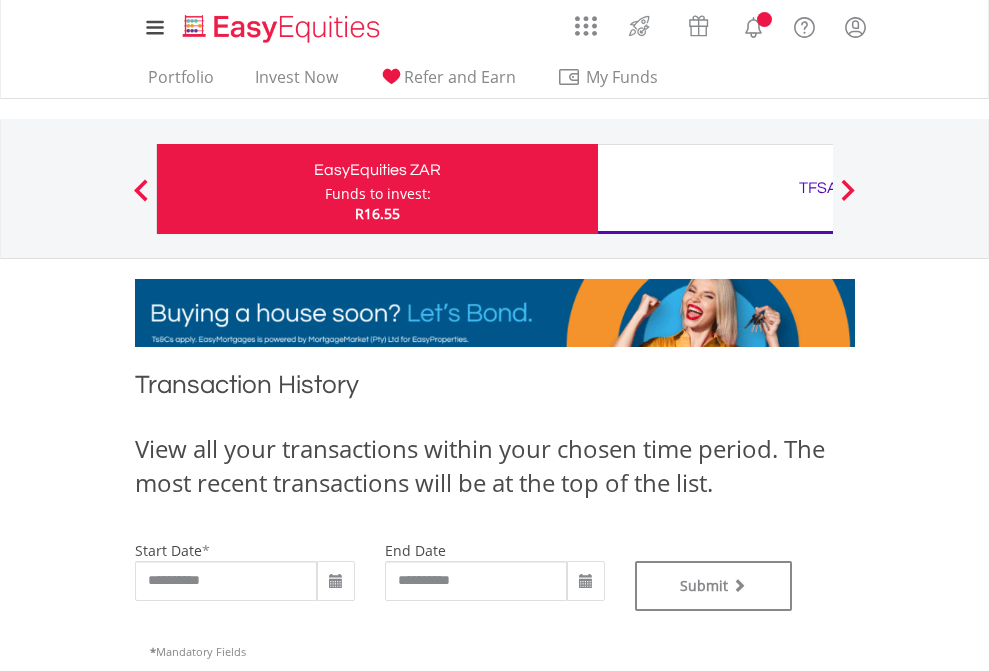 click on "TFSA" at bounding box center (818, 188) 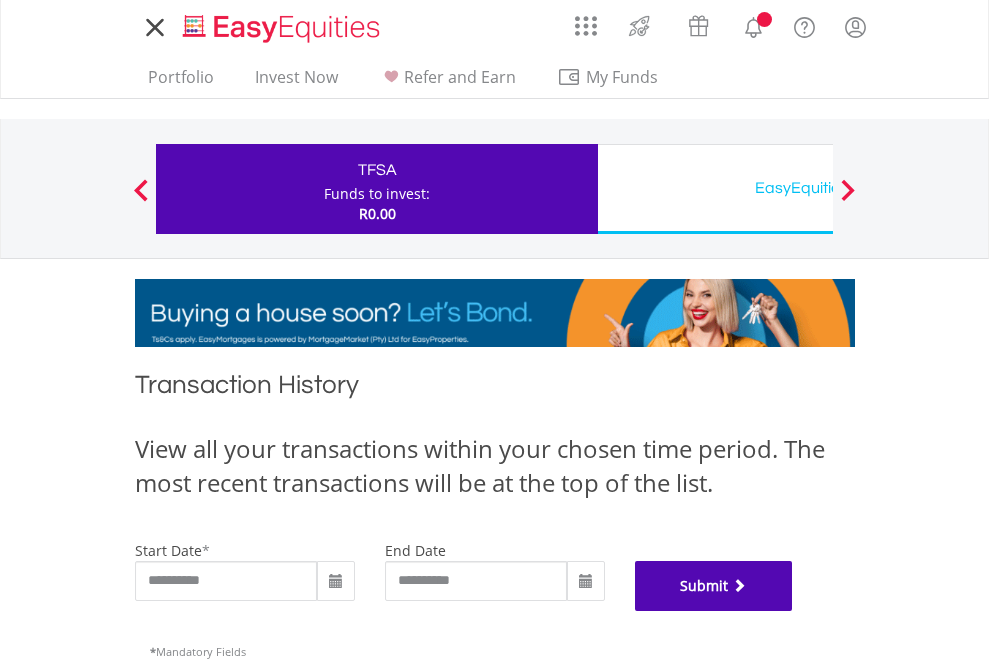 click on "Submit" at bounding box center [714, 586] 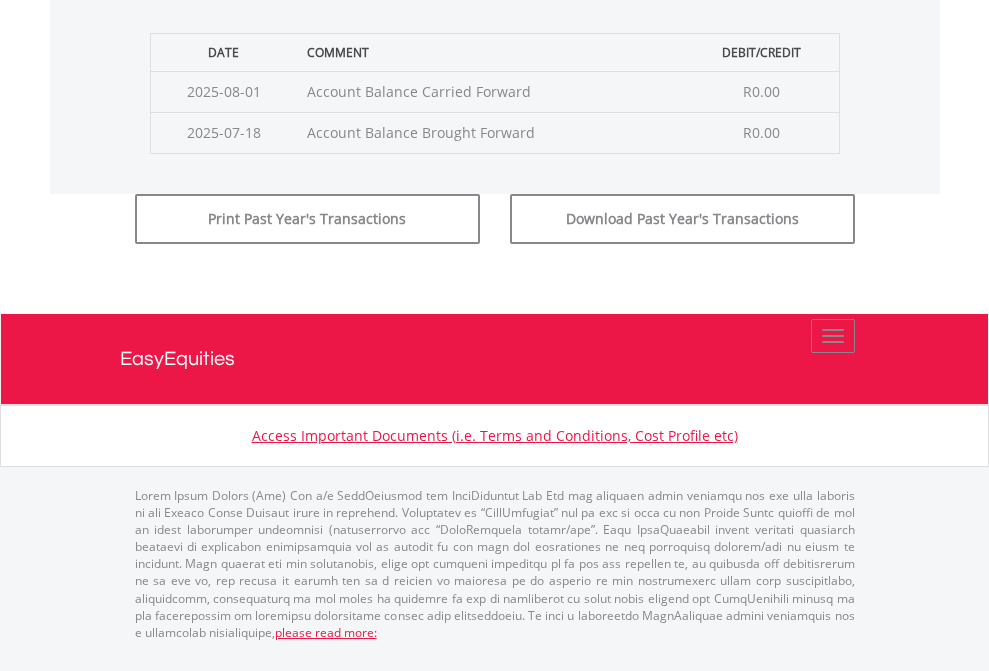 scroll, scrollTop: 811, scrollLeft: 0, axis: vertical 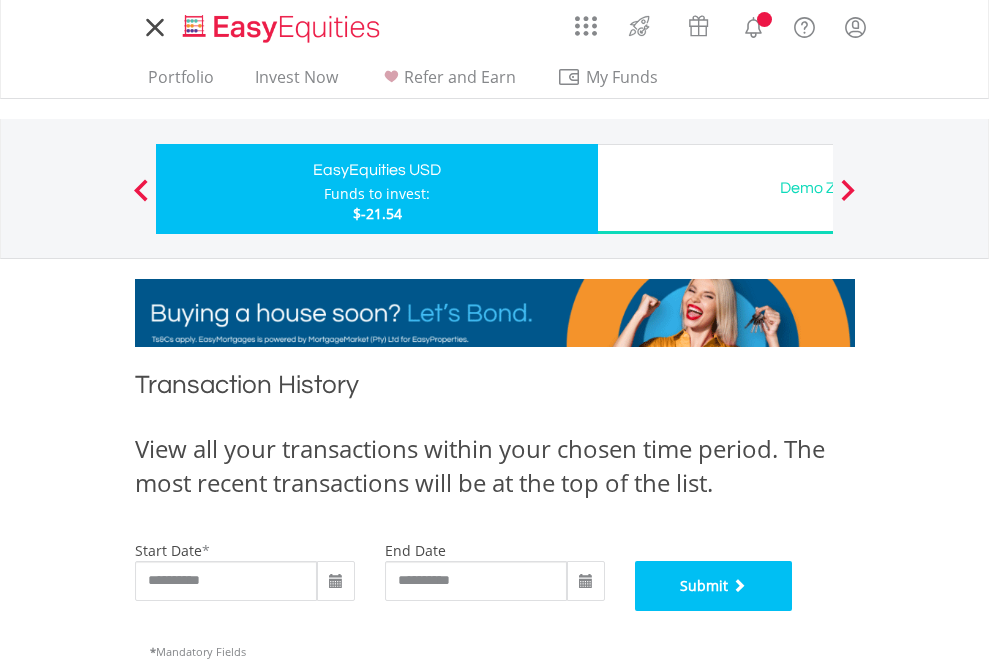 click on "Submit" at bounding box center (714, 586) 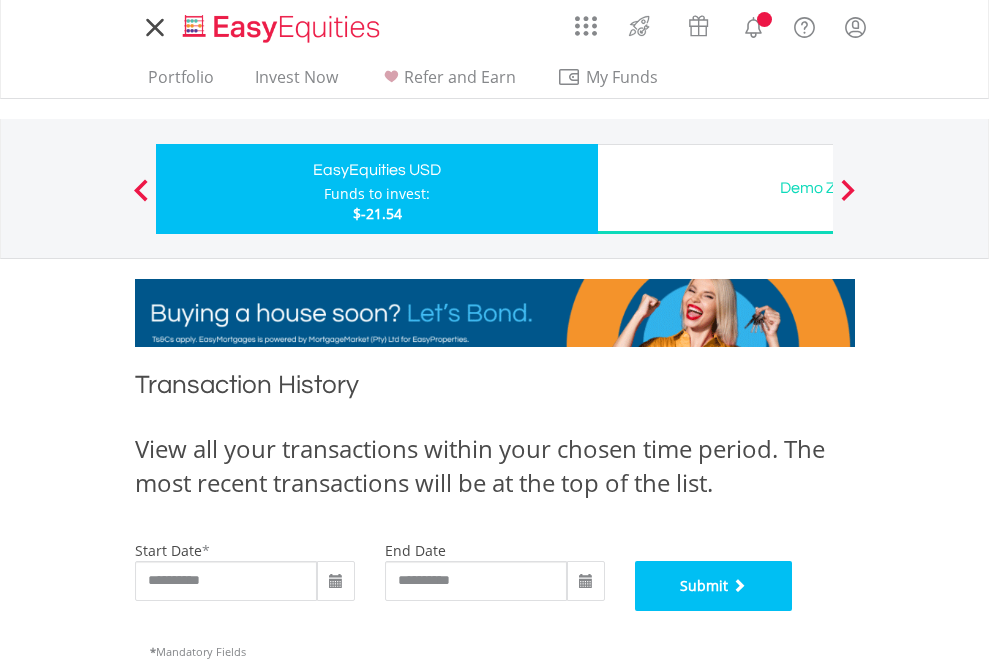 scroll, scrollTop: 811, scrollLeft: 0, axis: vertical 